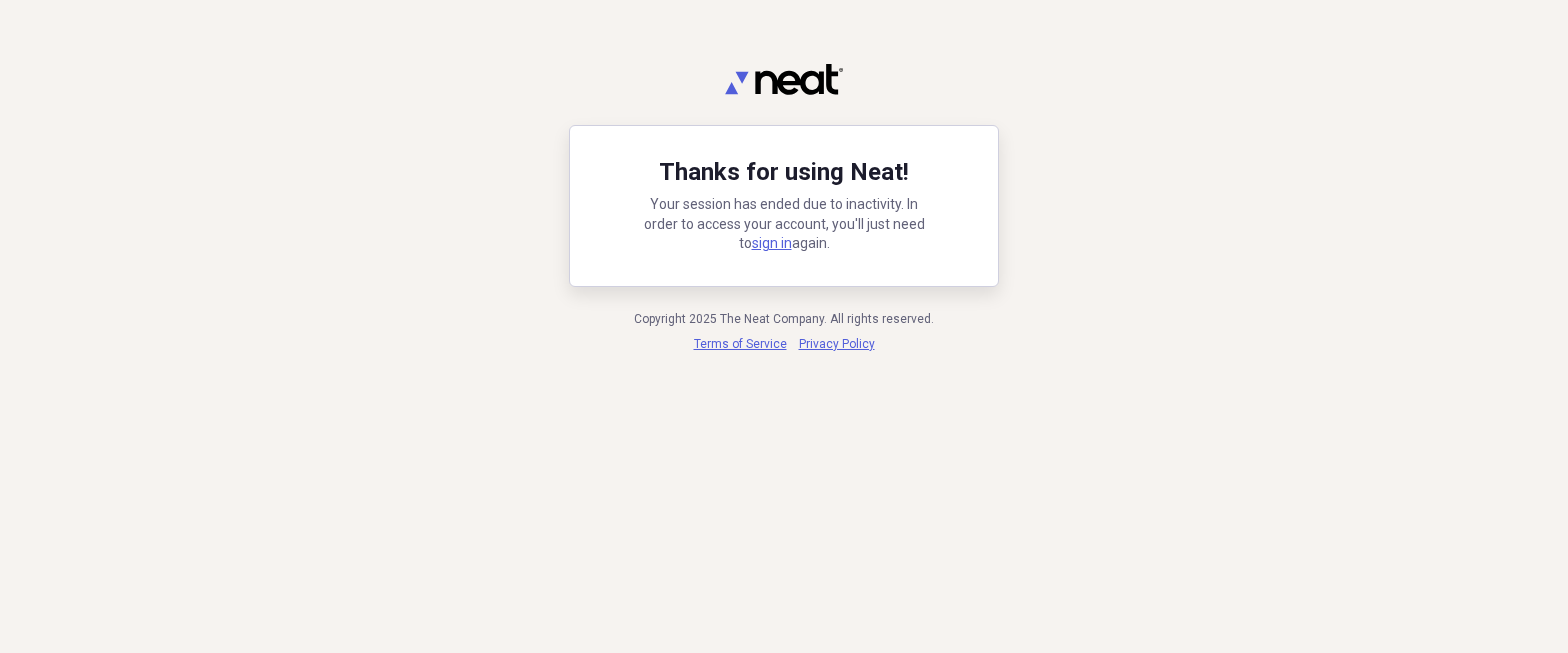 scroll, scrollTop: 0, scrollLeft: 0, axis: both 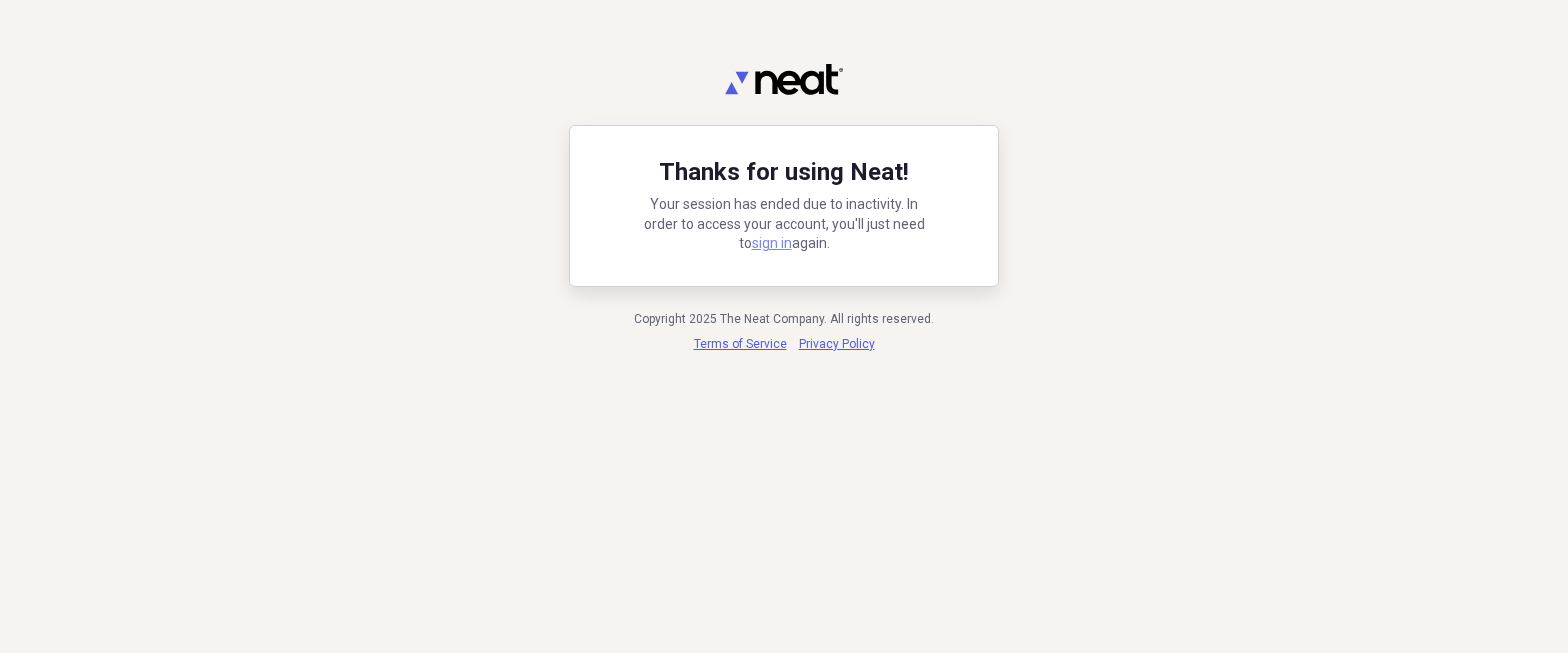 click on "sign in" at bounding box center [772, 243] 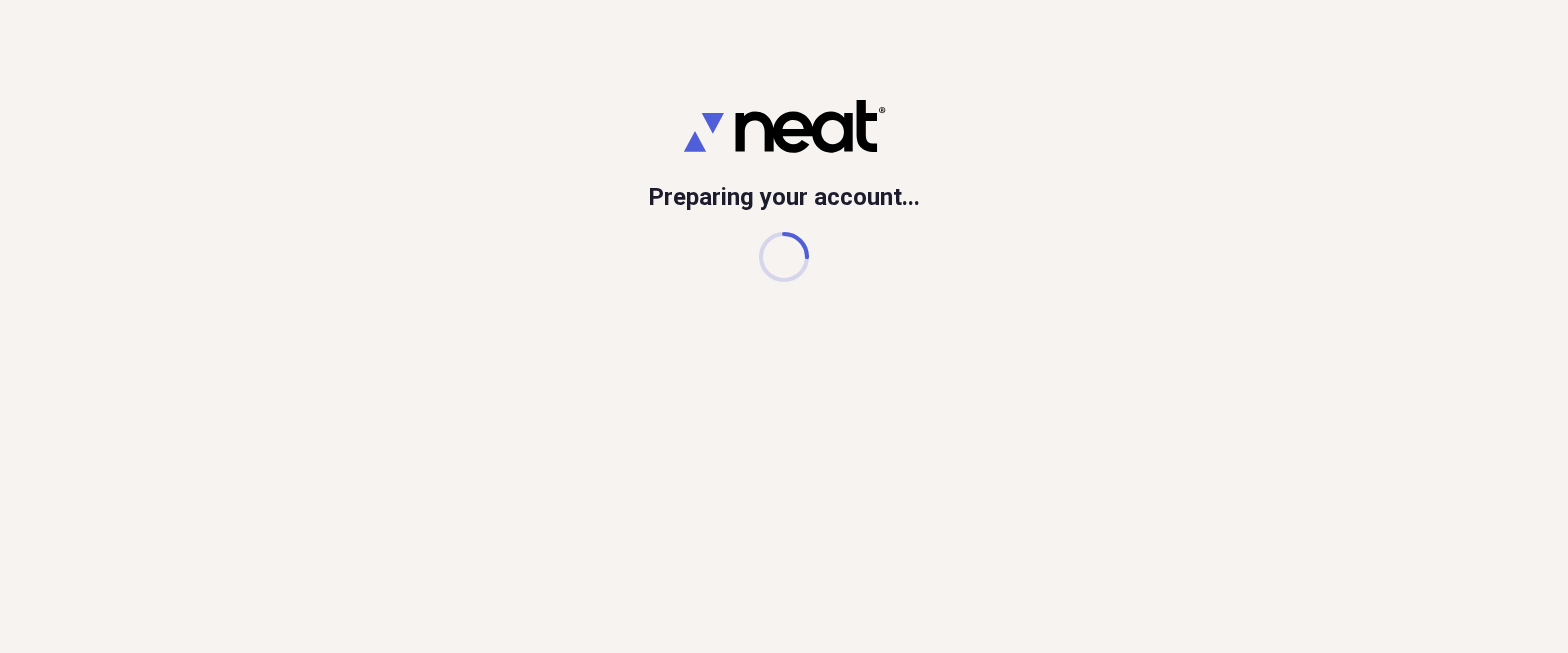 scroll, scrollTop: 0, scrollLeft: 0, axis: both 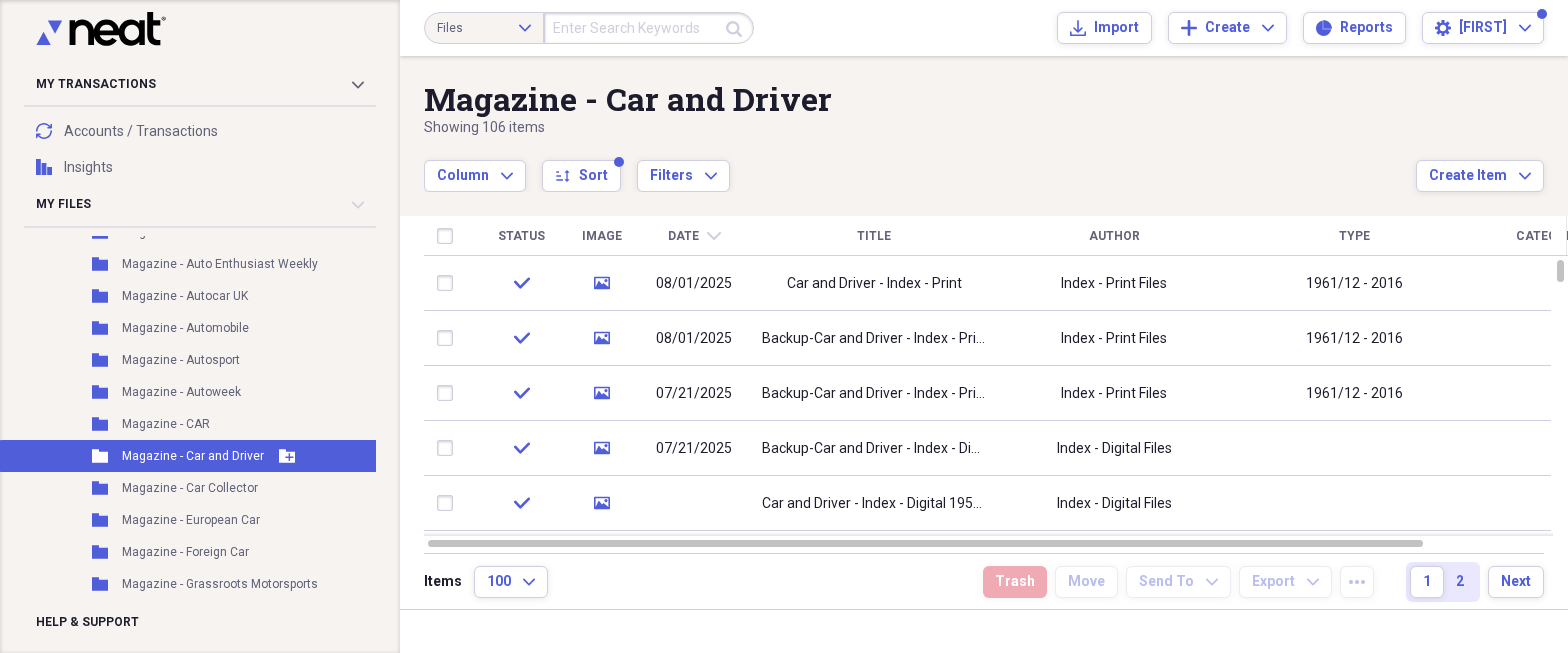 click on "Add Folder" 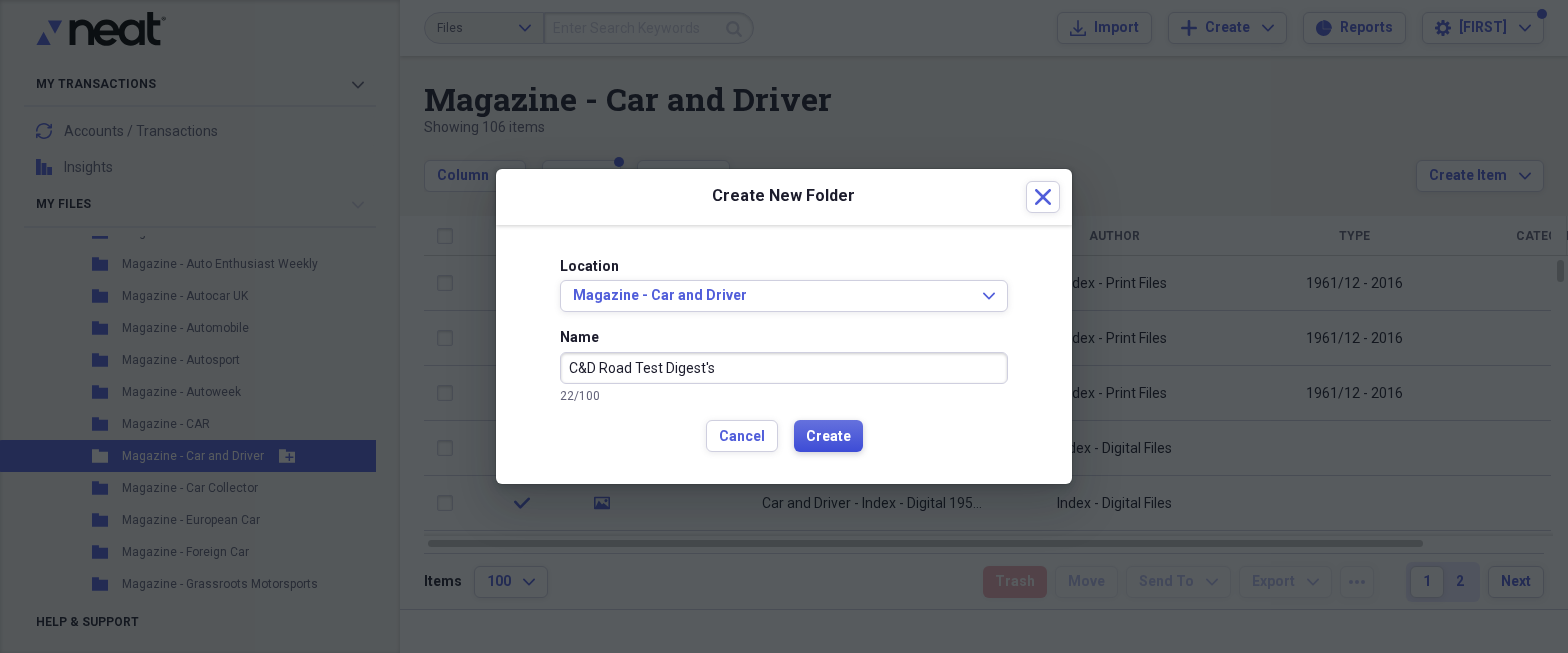 type on "C&D Road Test Digest's" 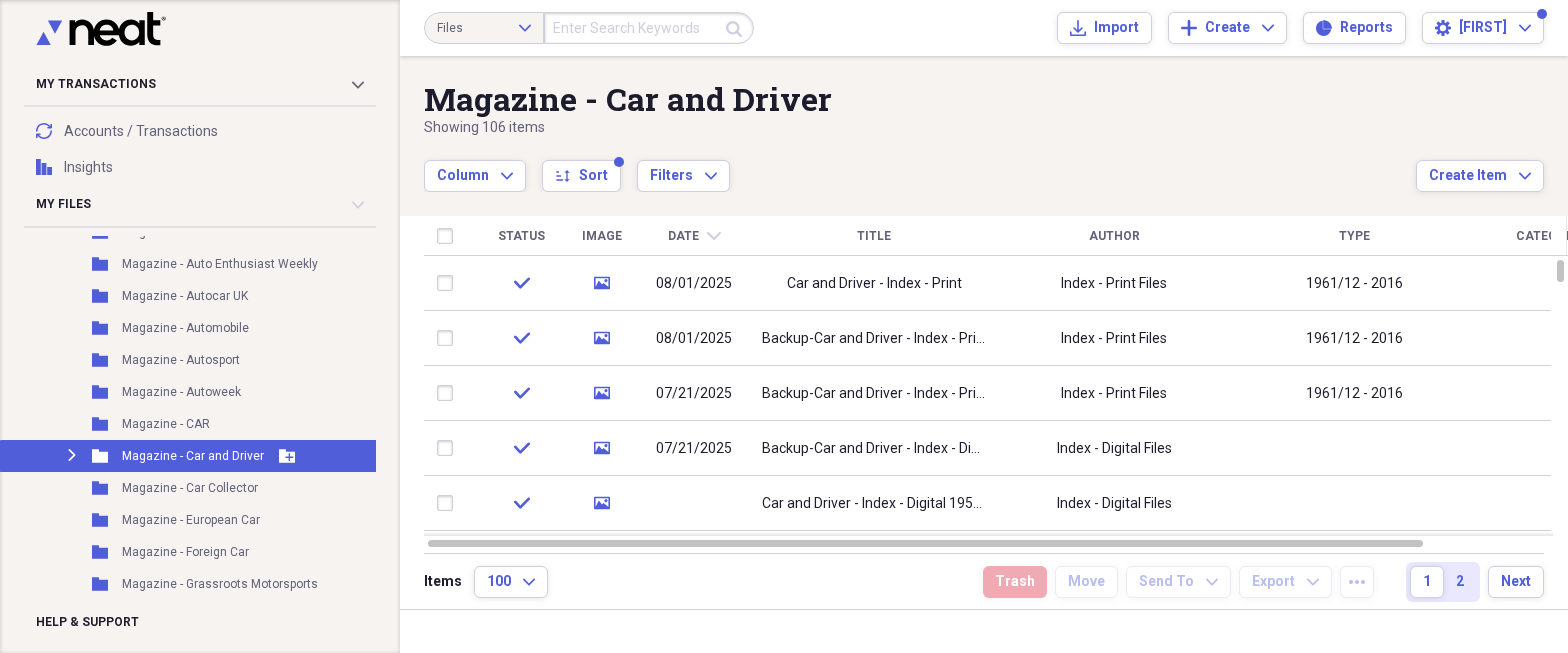 click on "Expand Folder Magazine - Car and Driver Add Folder" at bounding box center (222, 456) 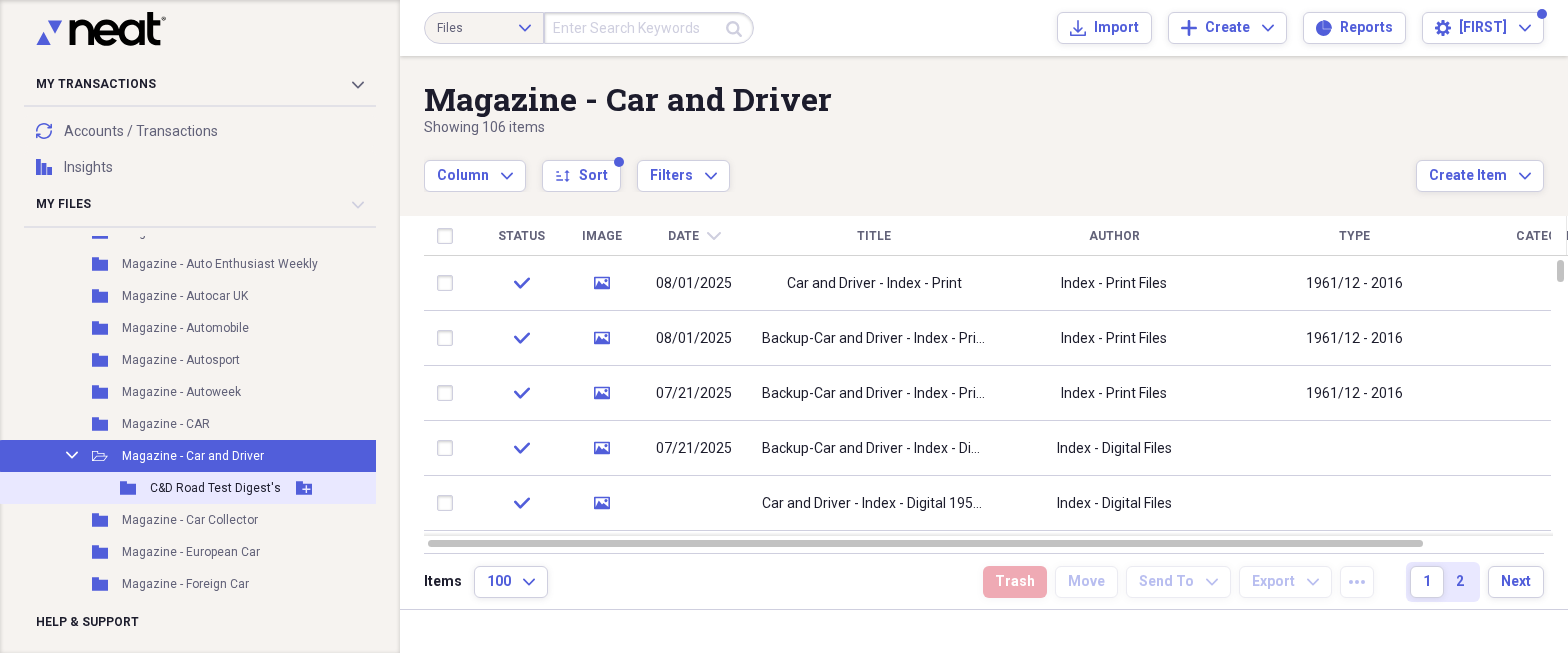 click on "C&D Road Test Digest's" at bounding box center (215, 488) 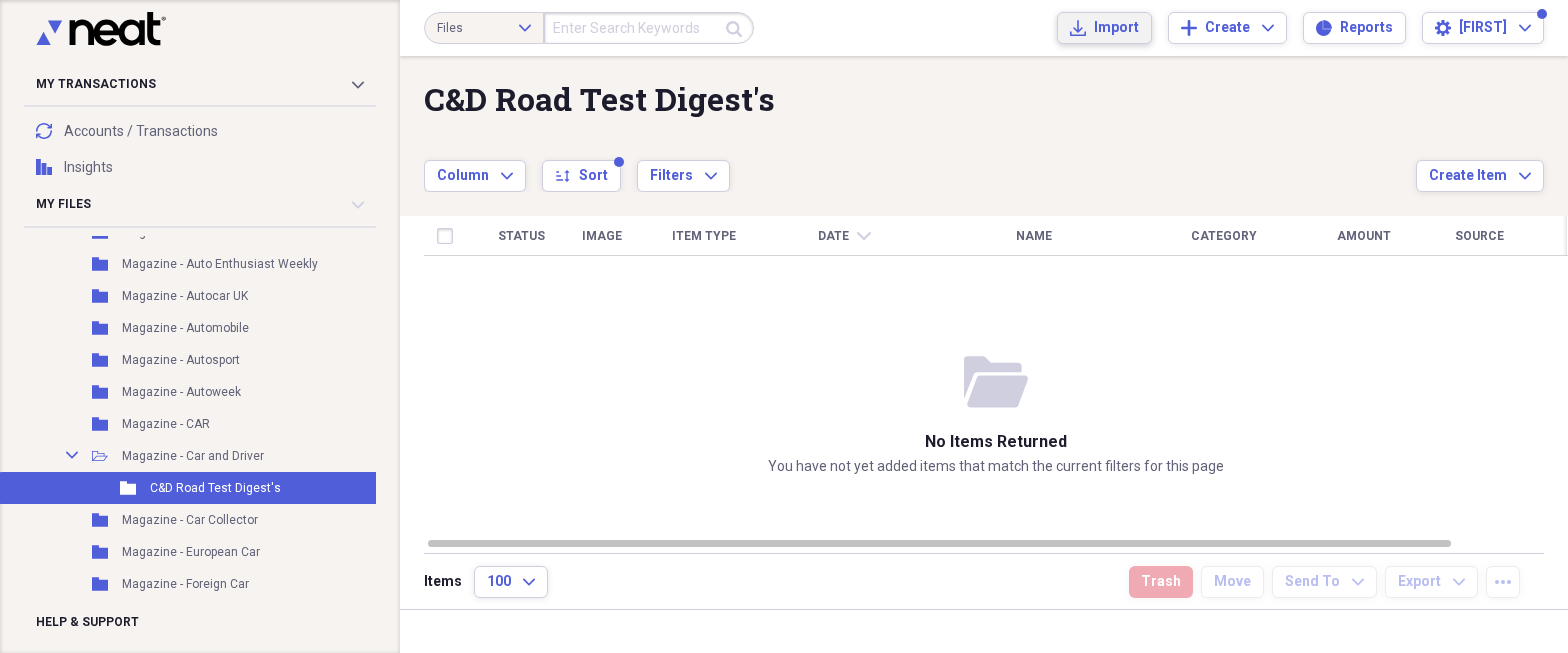 click on "Import" at bounding box center (1116, 28) 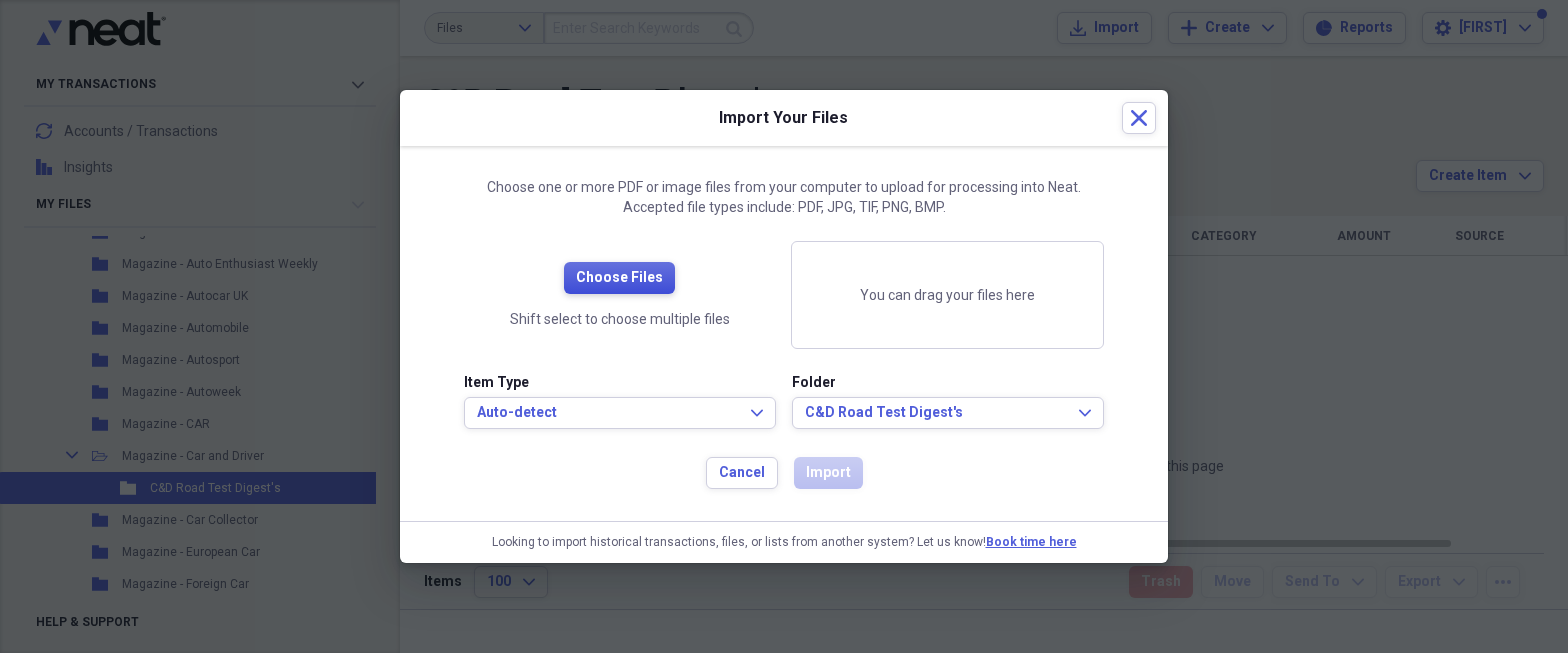 click on "Choose Files" at bounding box center (619, 278) 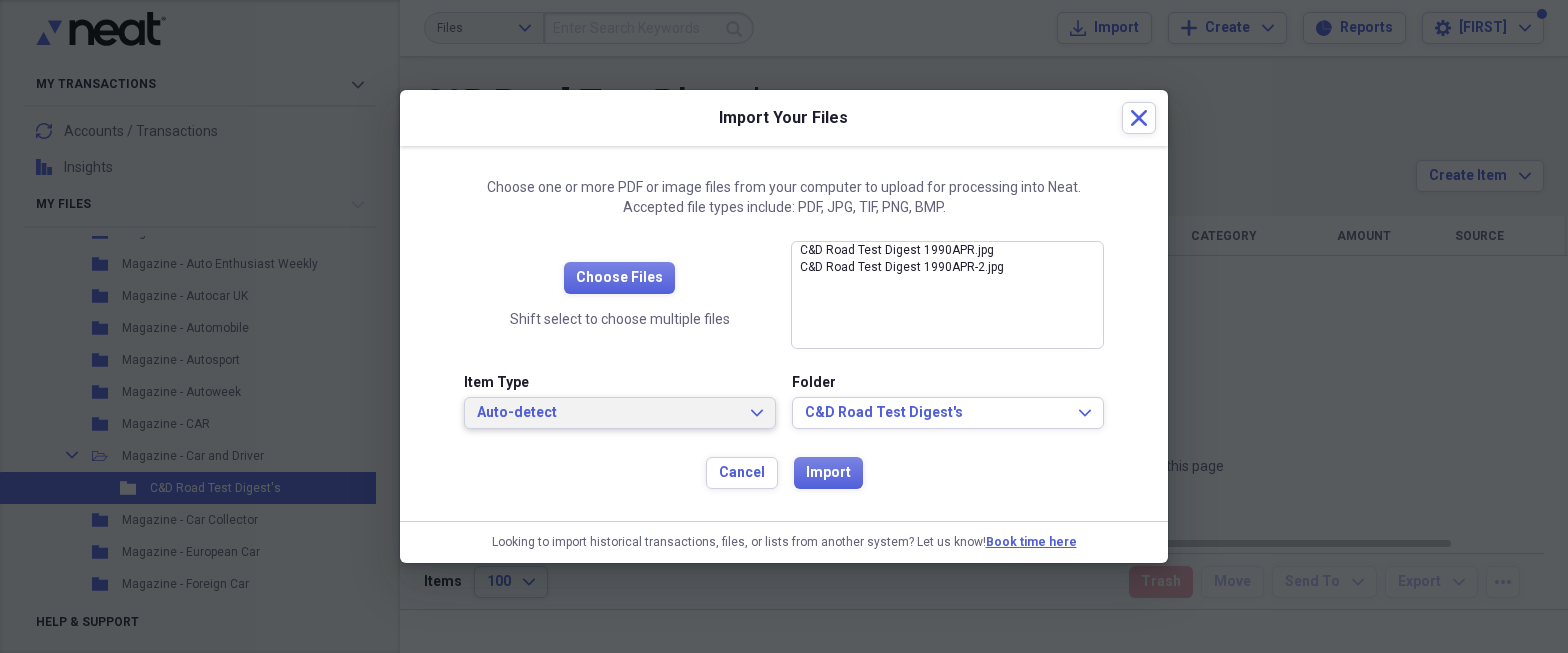 click on "Expand" 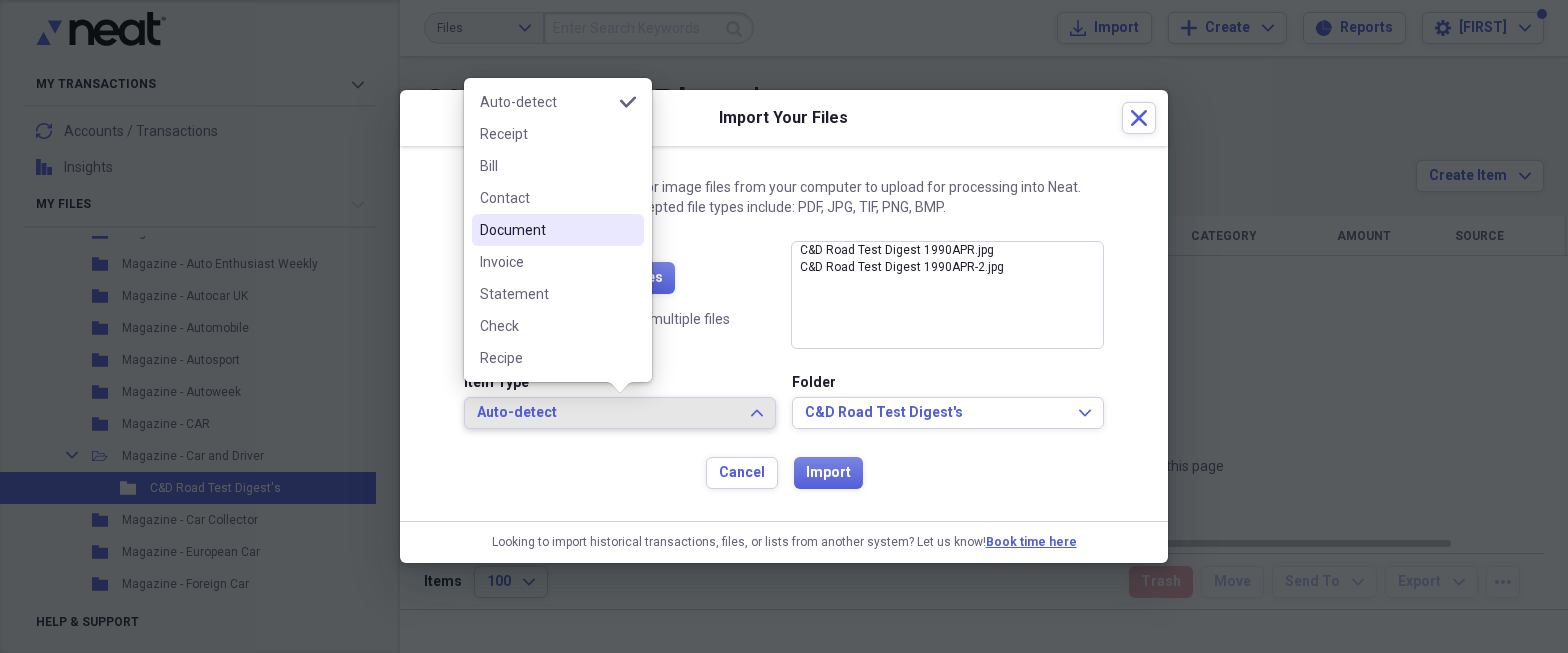 click on "Document" at bounding box center (546, 230) 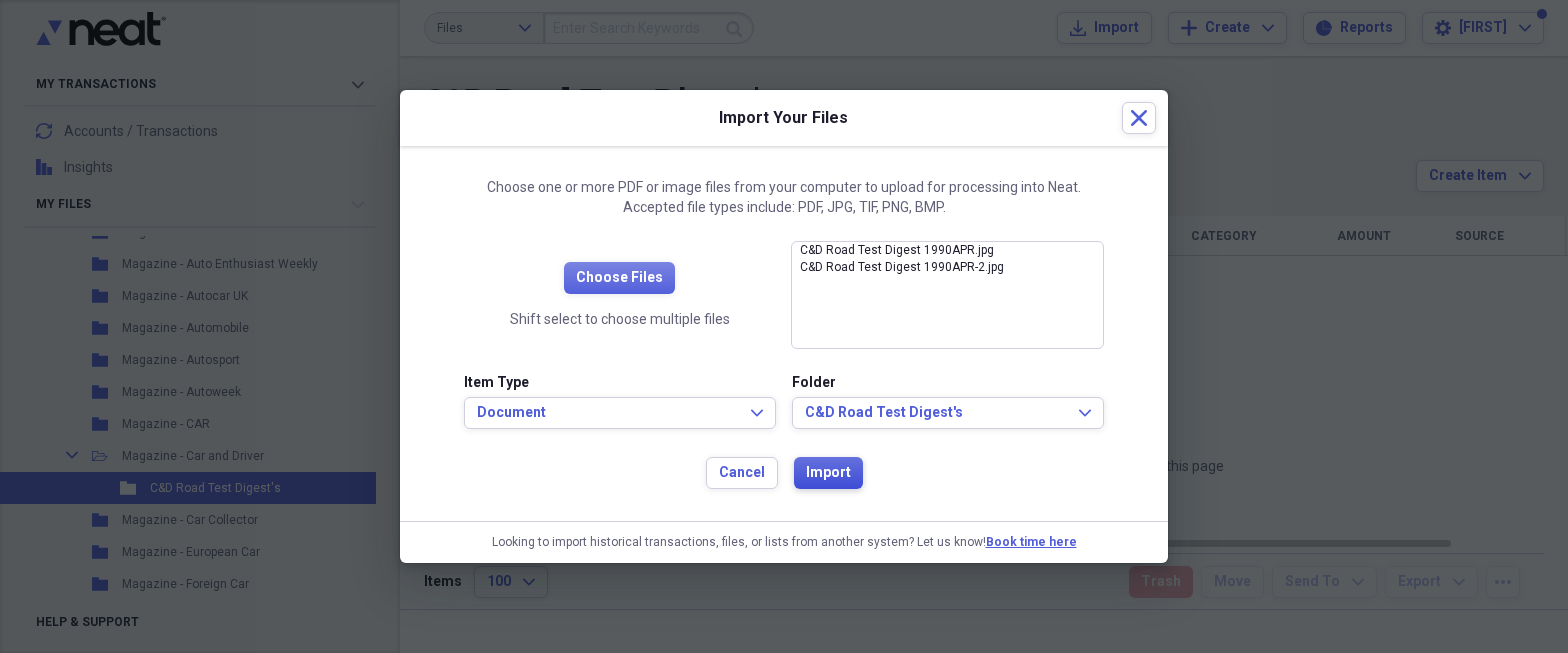 click on "Import" at bounding box center (828, 473) 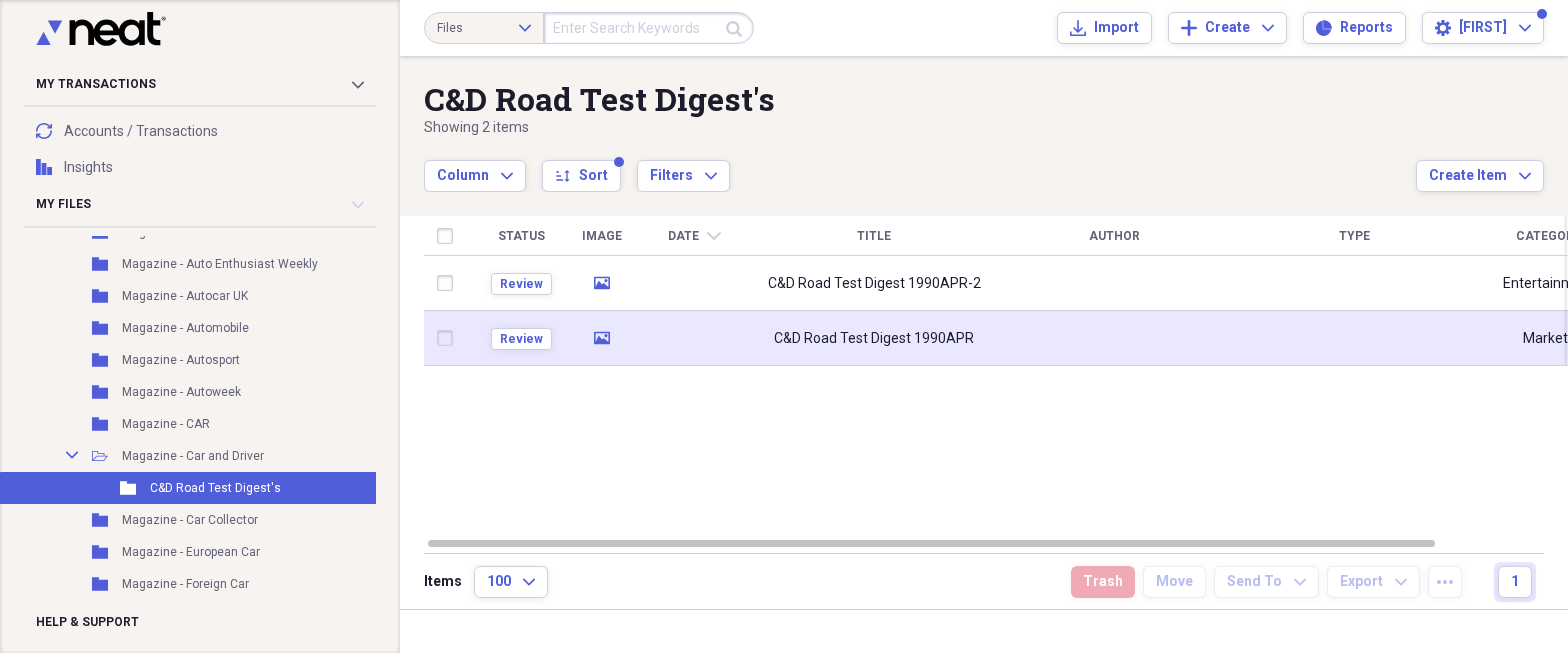 click at bounding box center [449, 338] 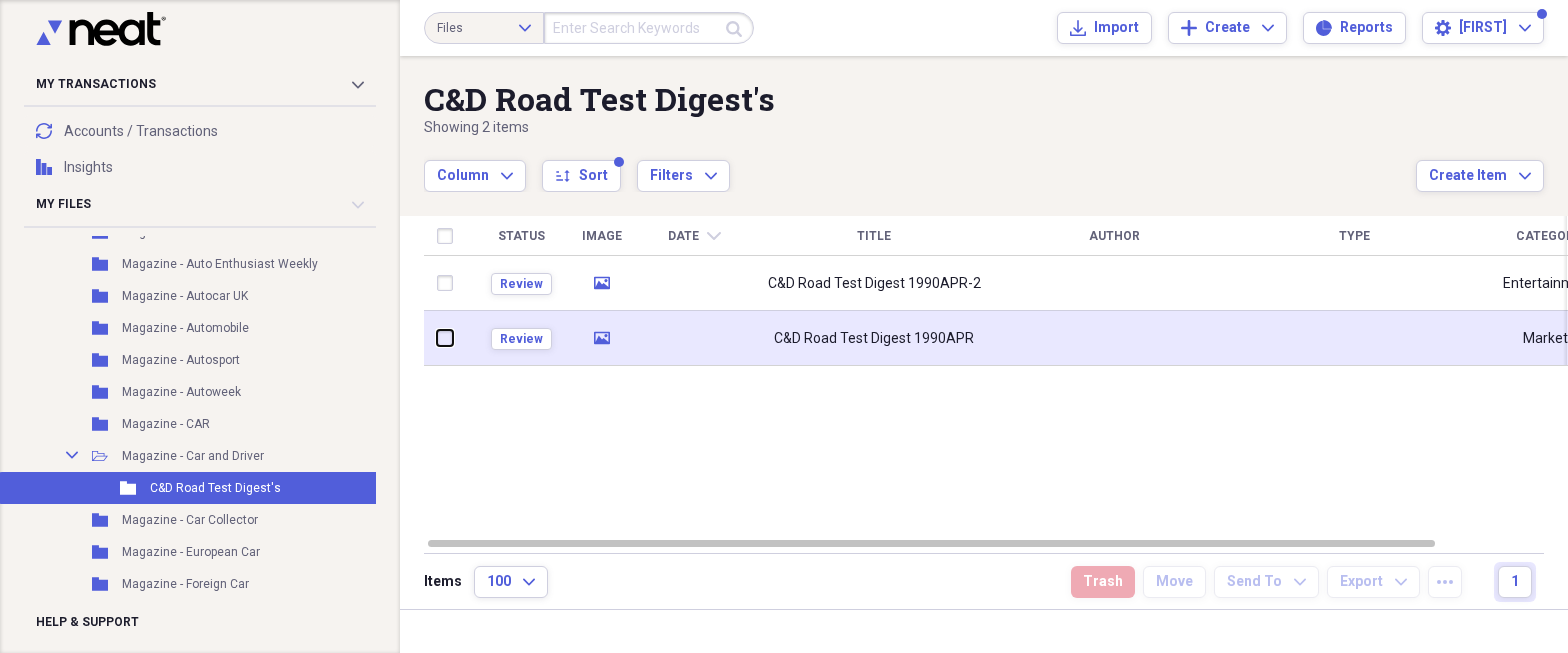 click at bounding box center [437, 338] 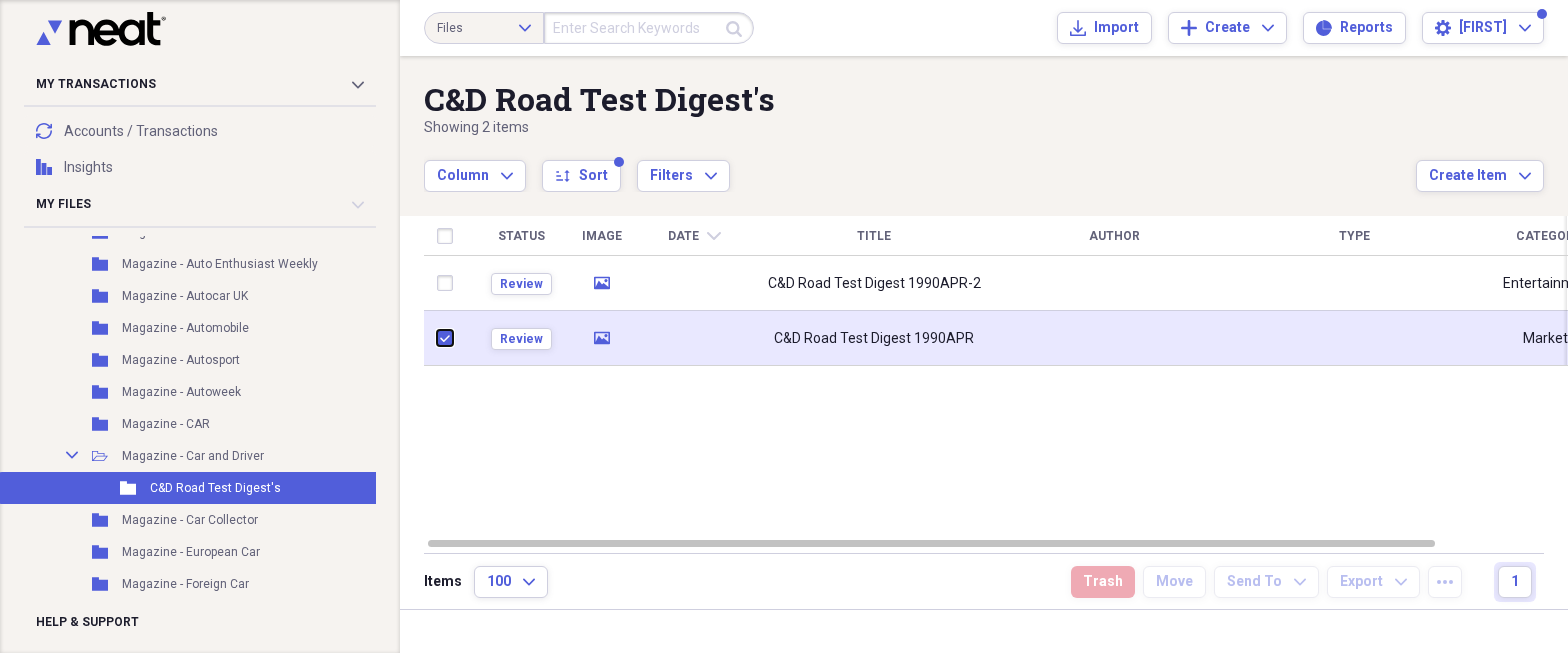 checkbox on "true" 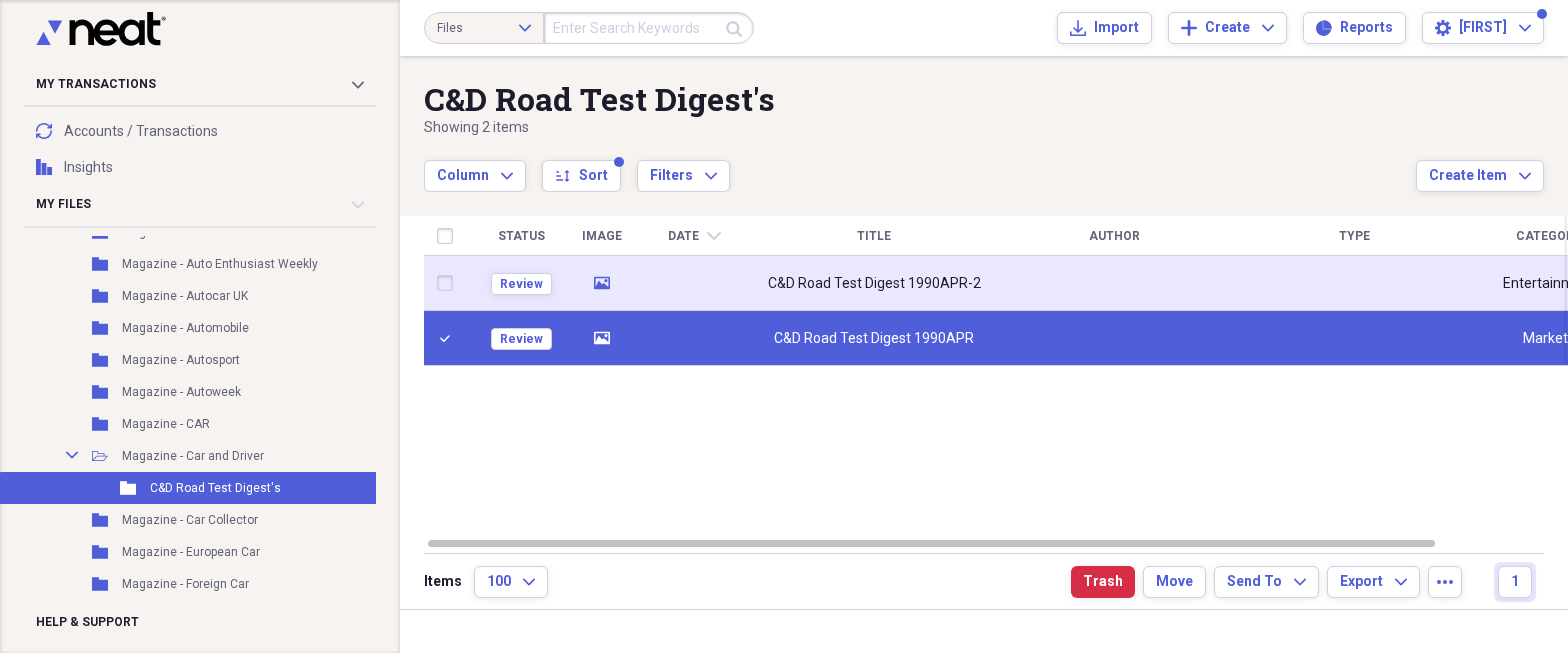click at bounding box center (449, 283) 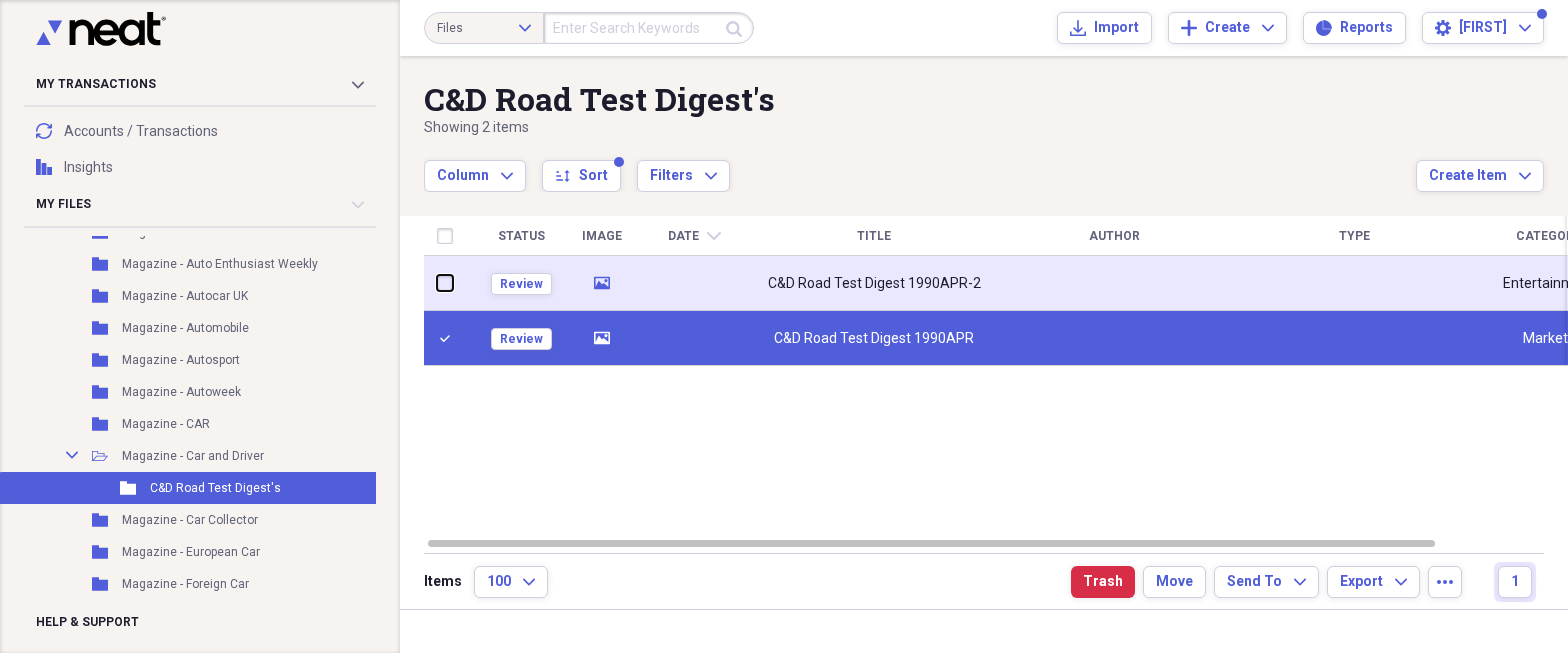 click at bounding box center [437, 283] 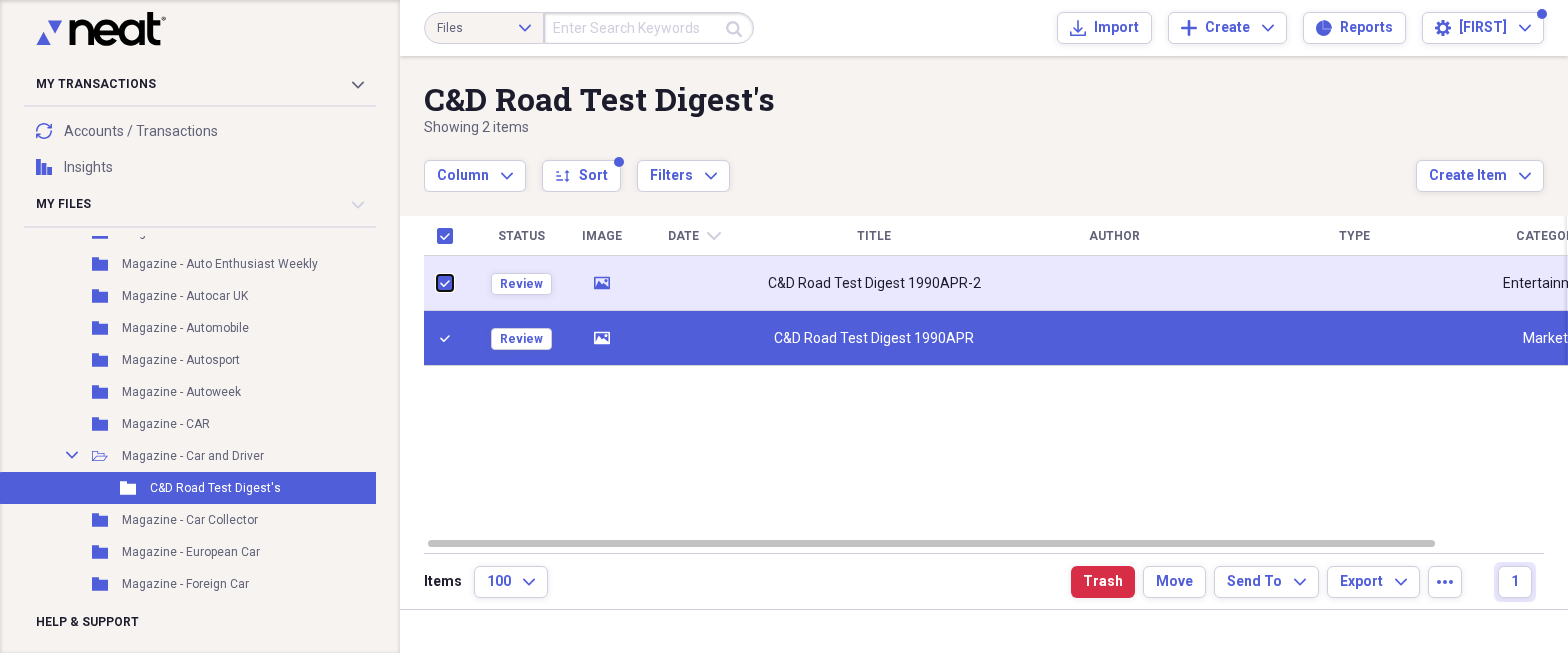 checkbox on "true" 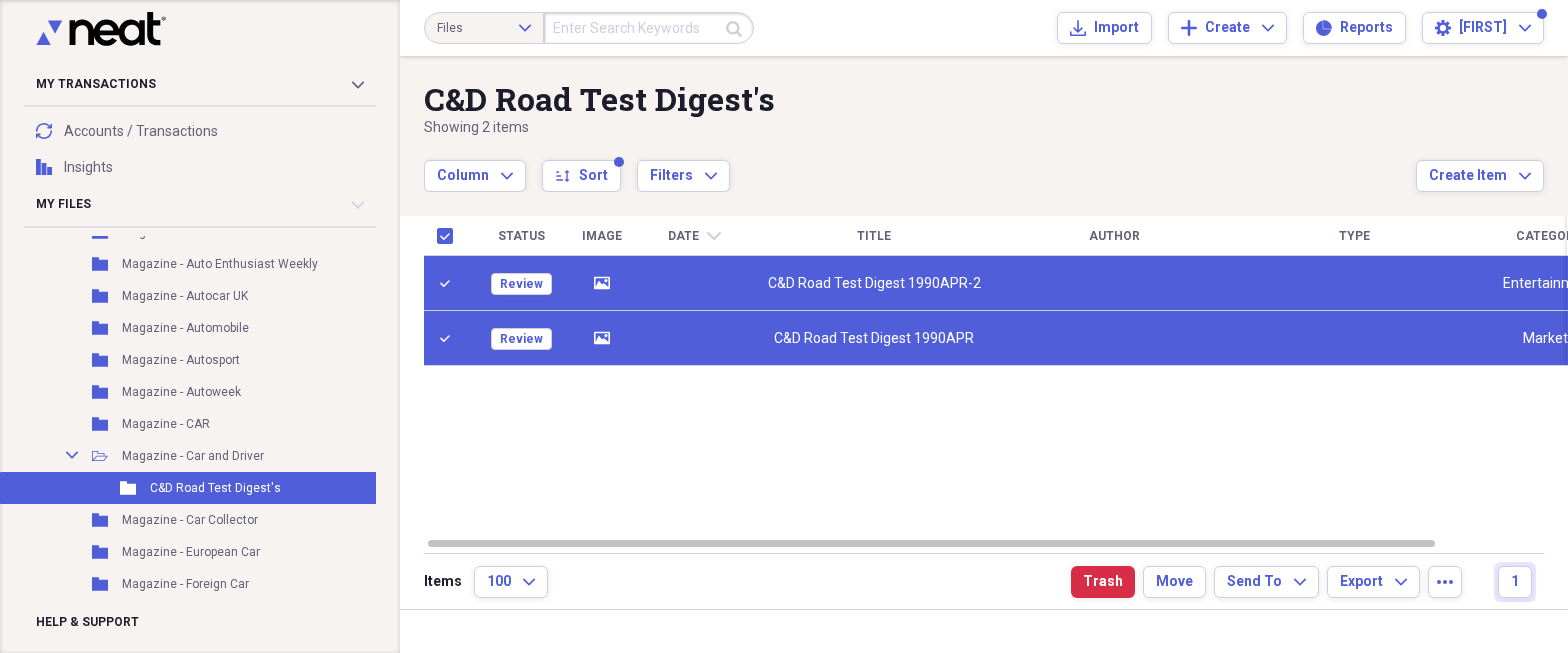 click on "Status Image Date chevron-down Title Author Type Category Source Review media C&D Road Test Digest 1990APR-2 Entertainment Import Review media C&D Road Test Digest 1990APR Markets Import" at bounding box center (996, 376) 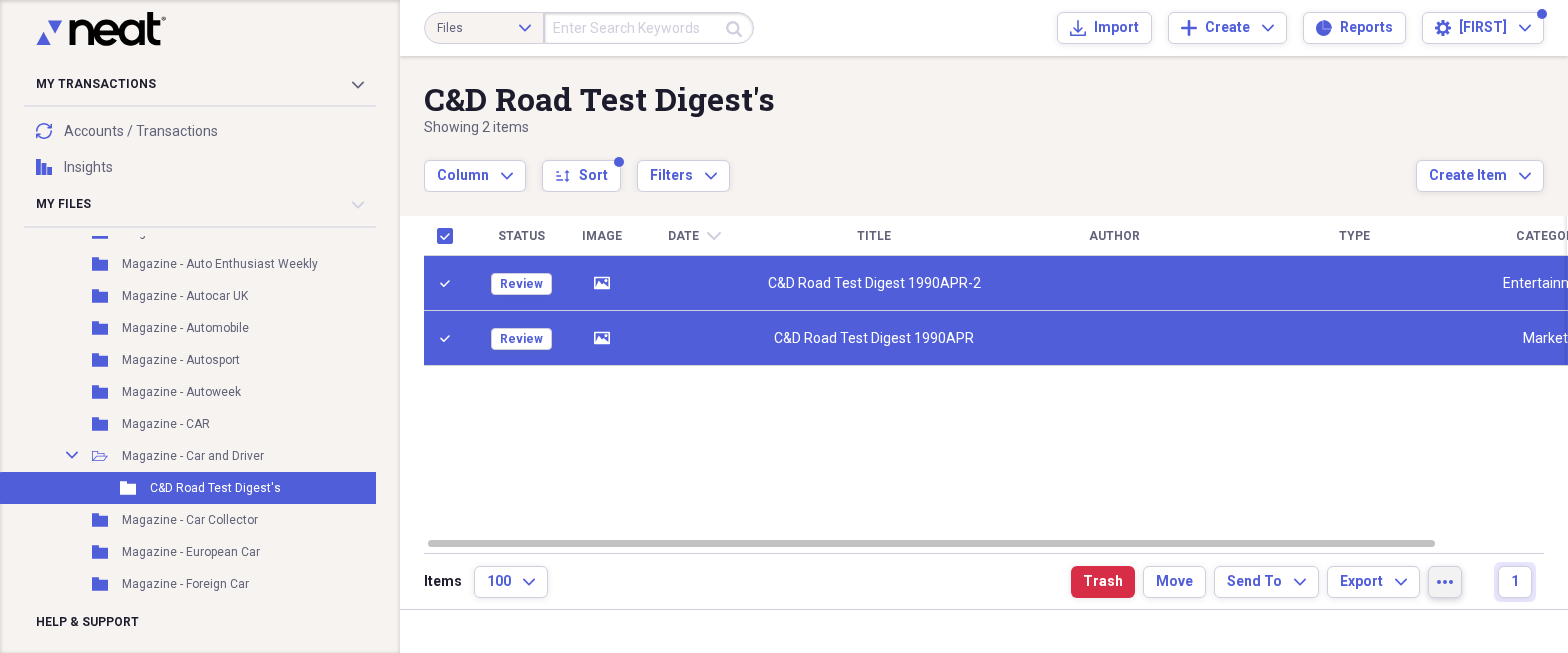 click 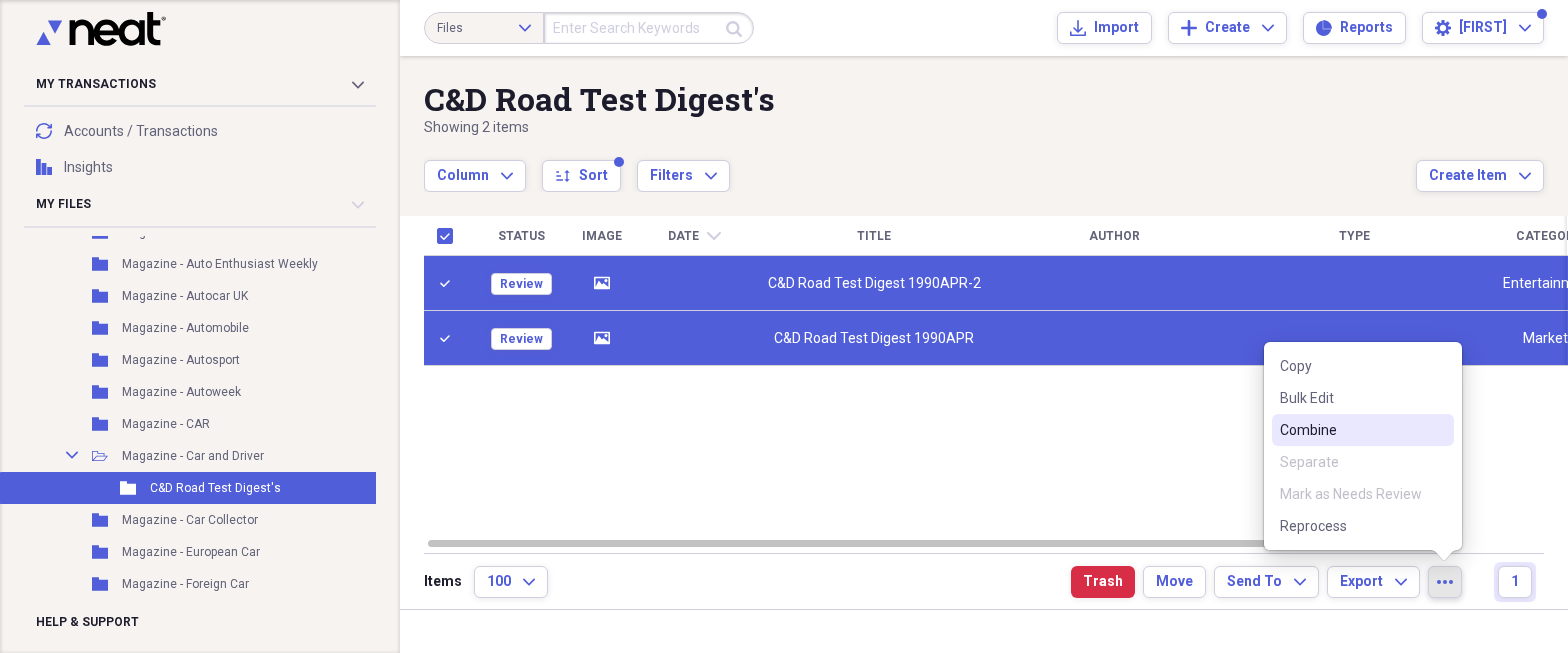 click on "Combine" at bounding box center [1351, 430] 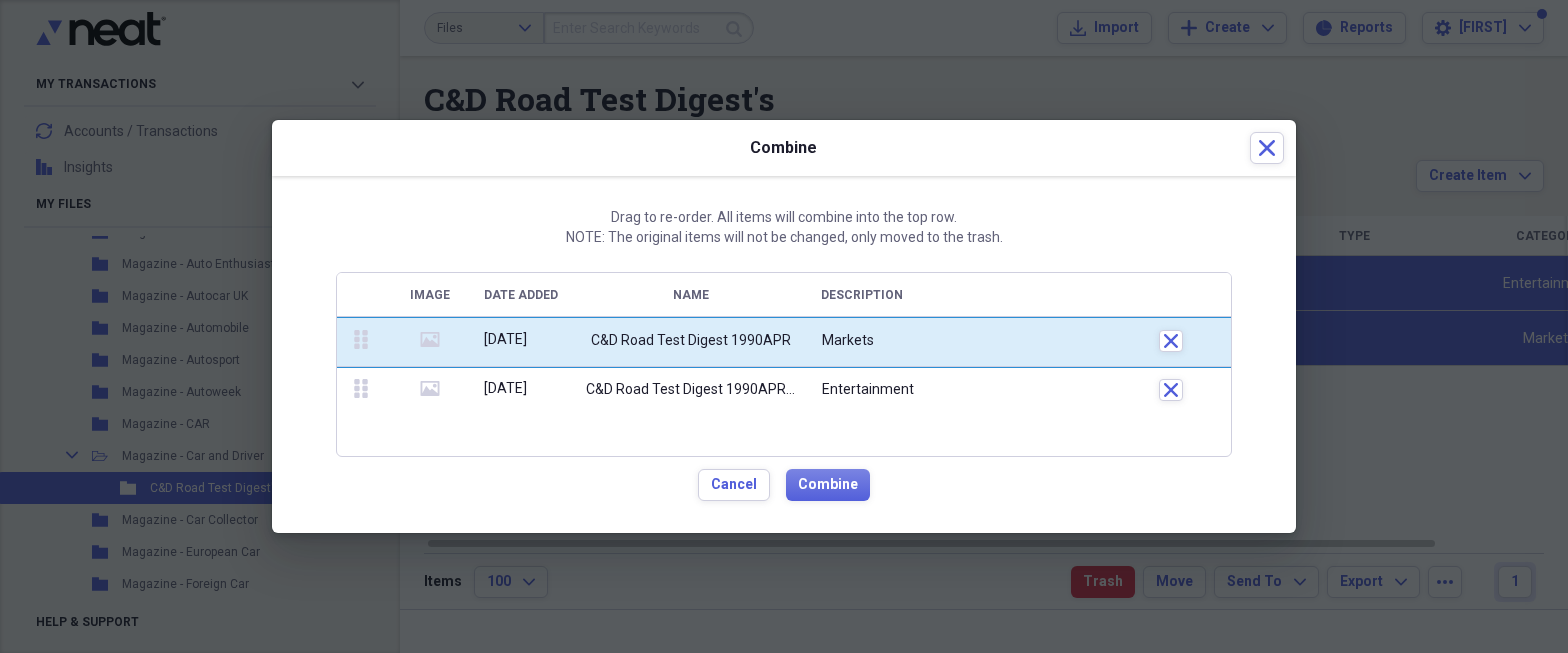 drag, startPoint x: 357, startPoint y: 389, endPoint x: 357, endPoint y: 337, distance: 52 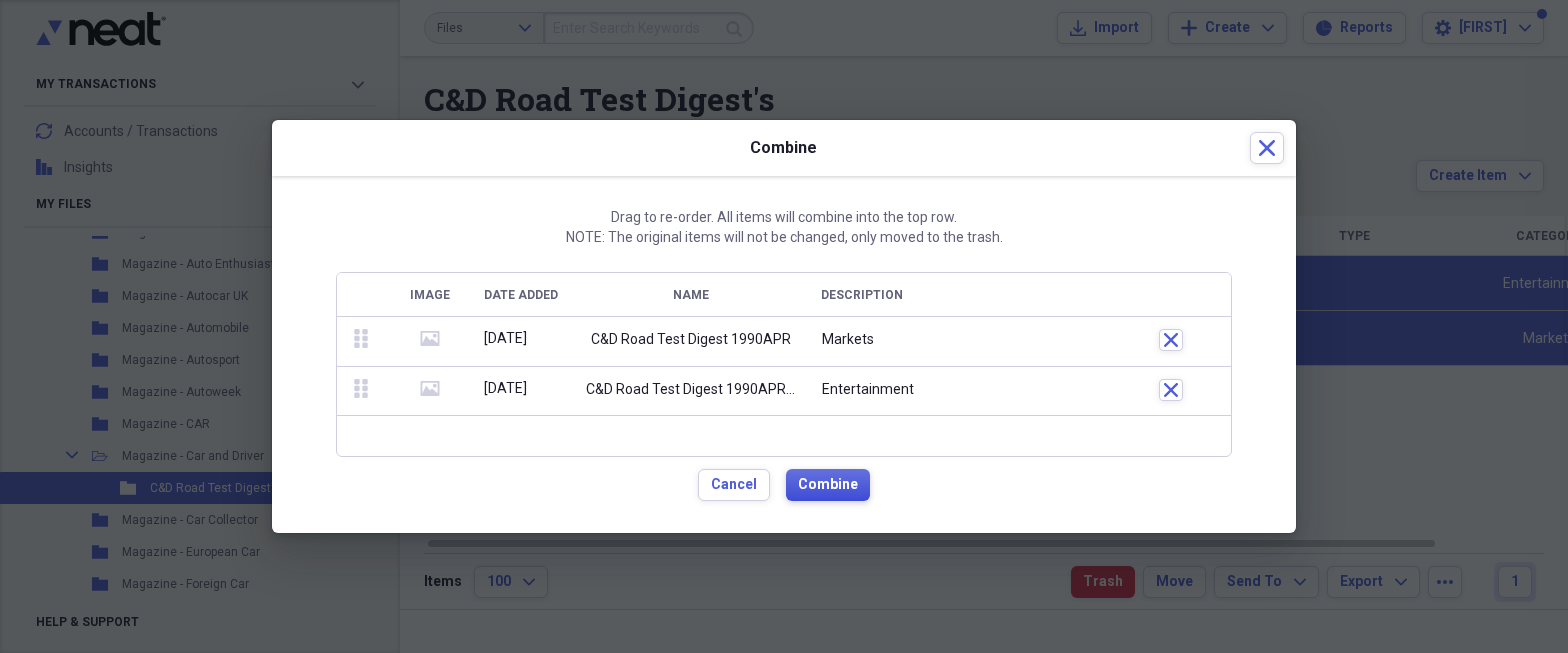 click on "Combine" at bounding box center (828, 485) 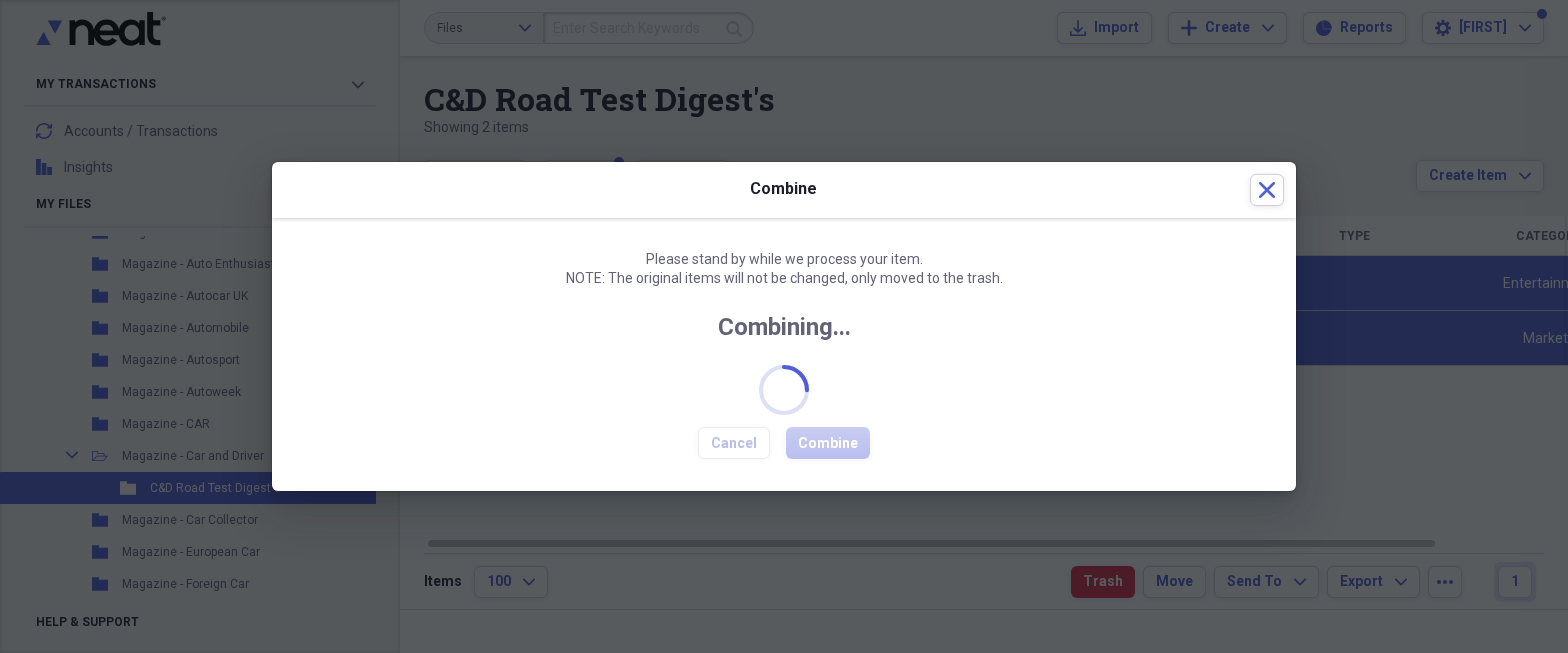 checkbox on "false" 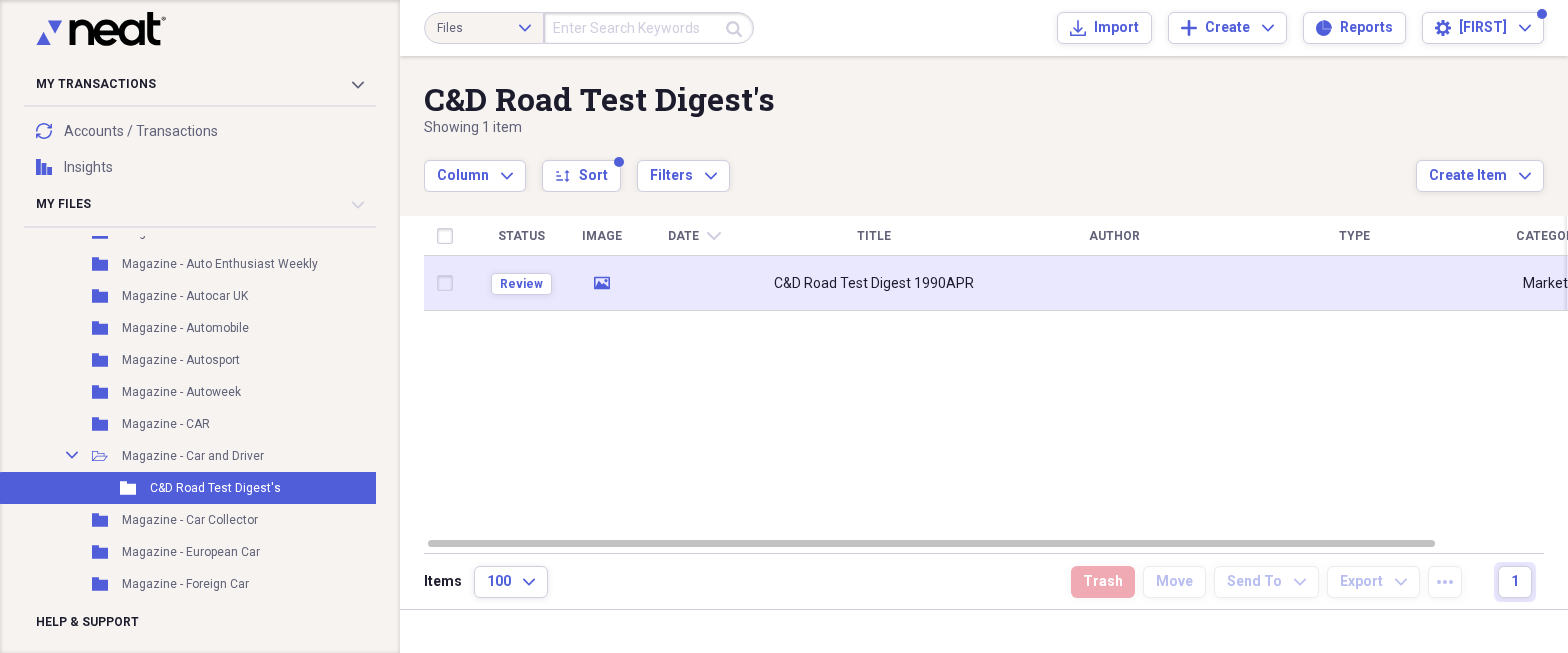 click on "C&D Road Test Digest 1990APR" at bounding box center (874, 284) 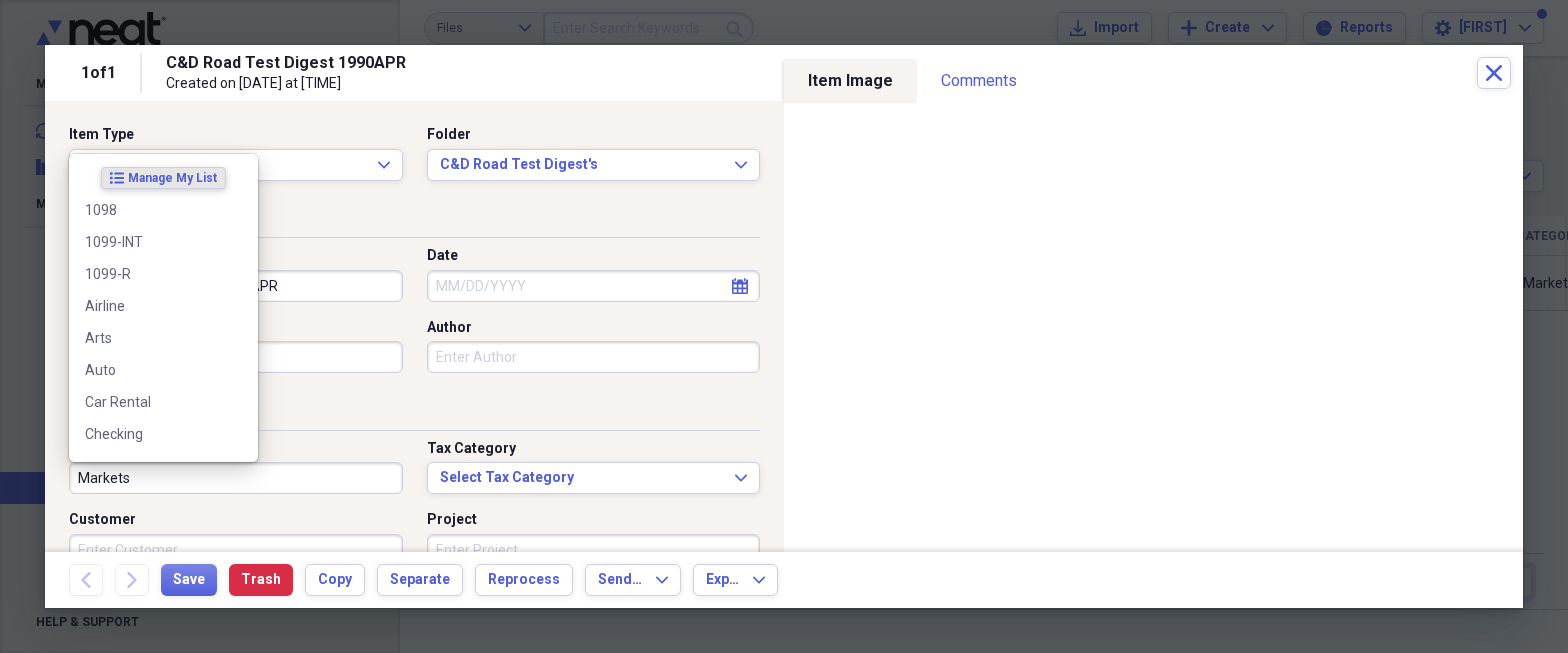 click on "Markets" at bounding box center [236, 478] 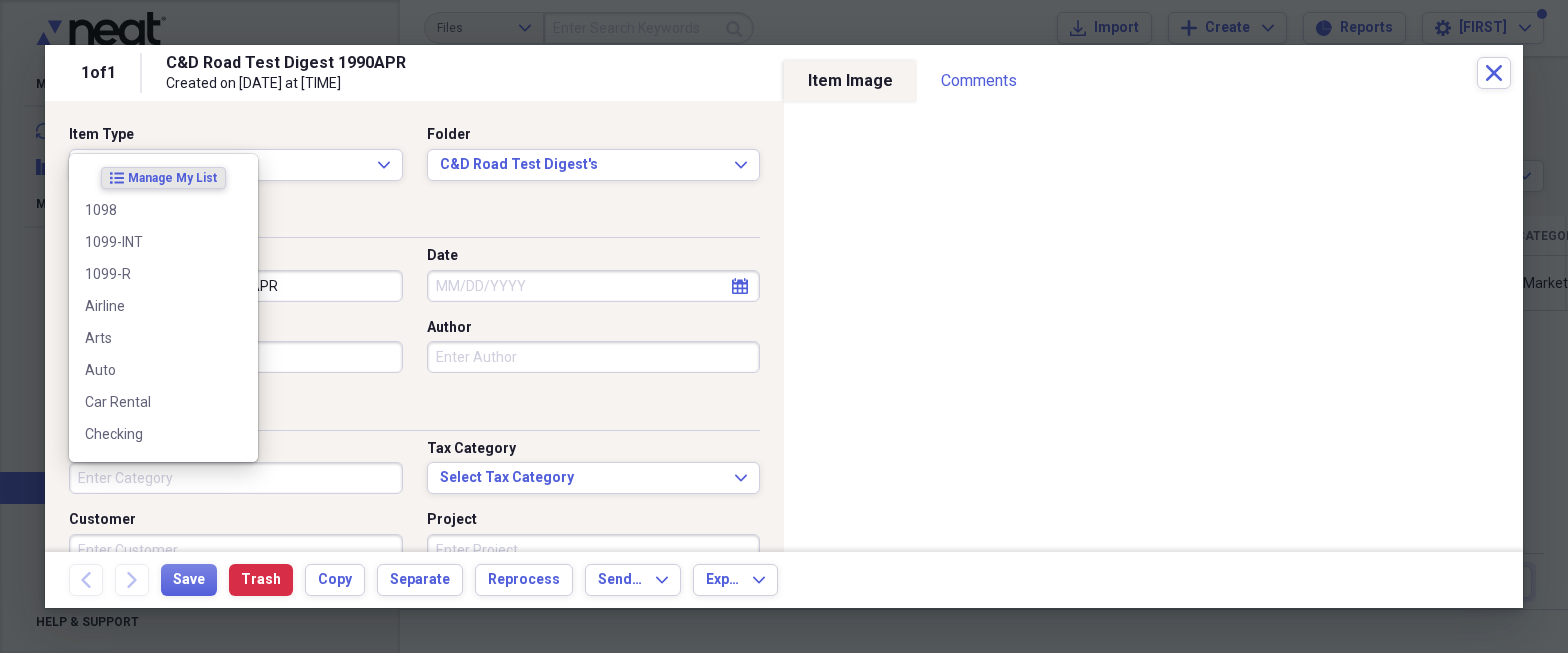 type 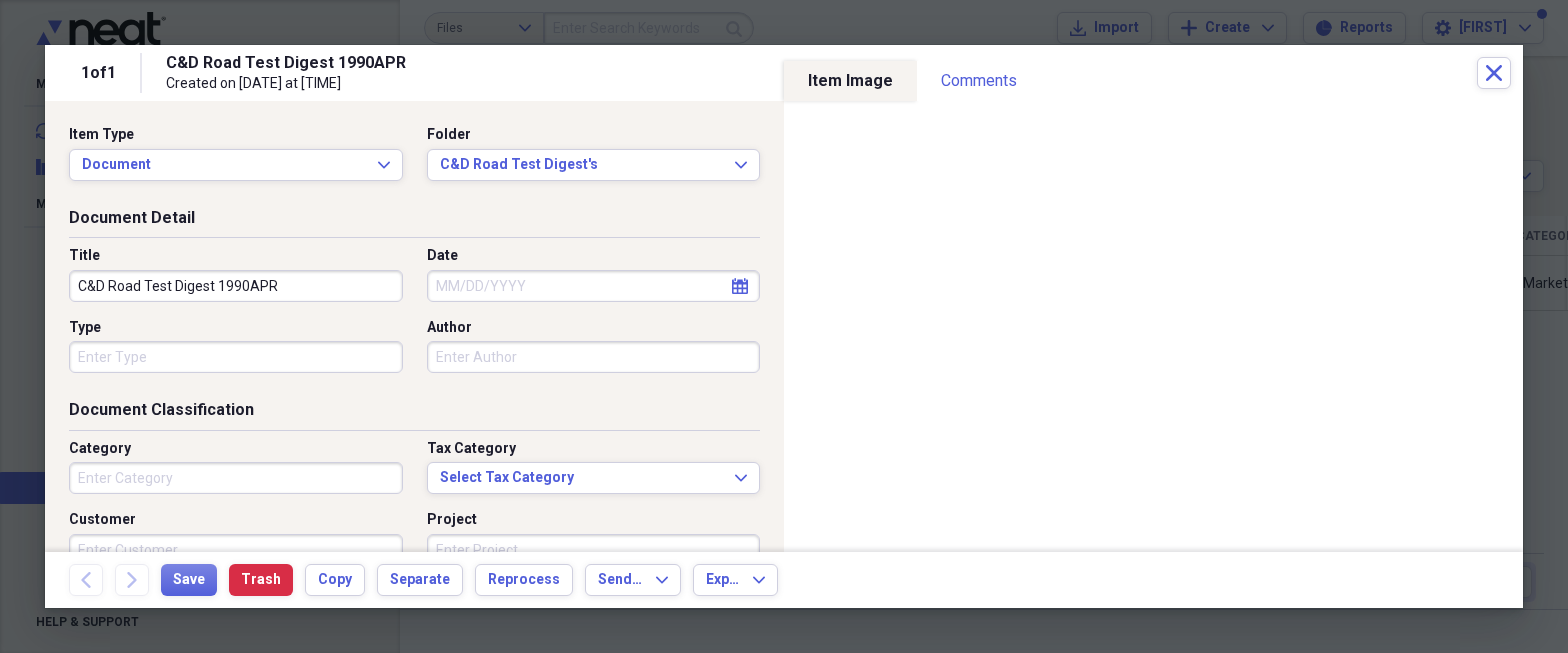 click on "Title C&D Road Test Digest 1990APR Date calendar Calendar Type Author" at bounding box center [414, 317] 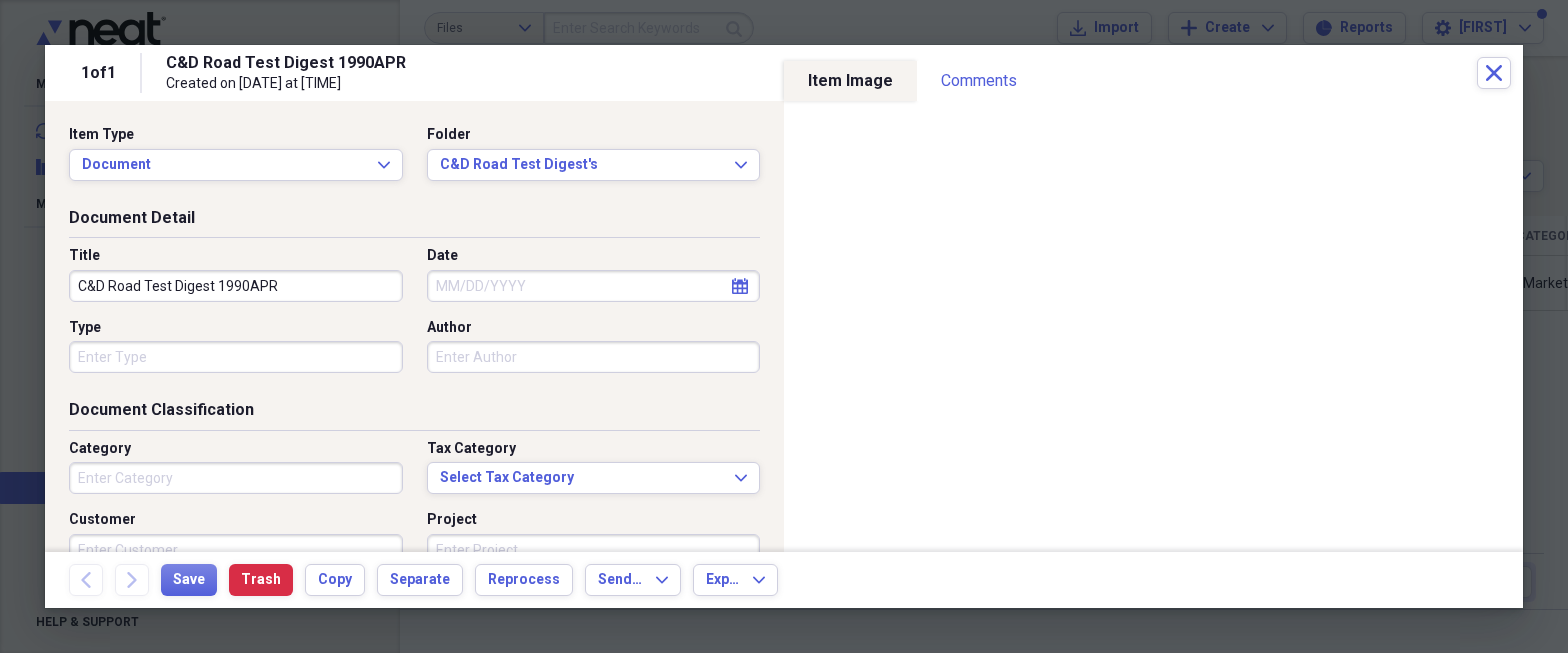 click 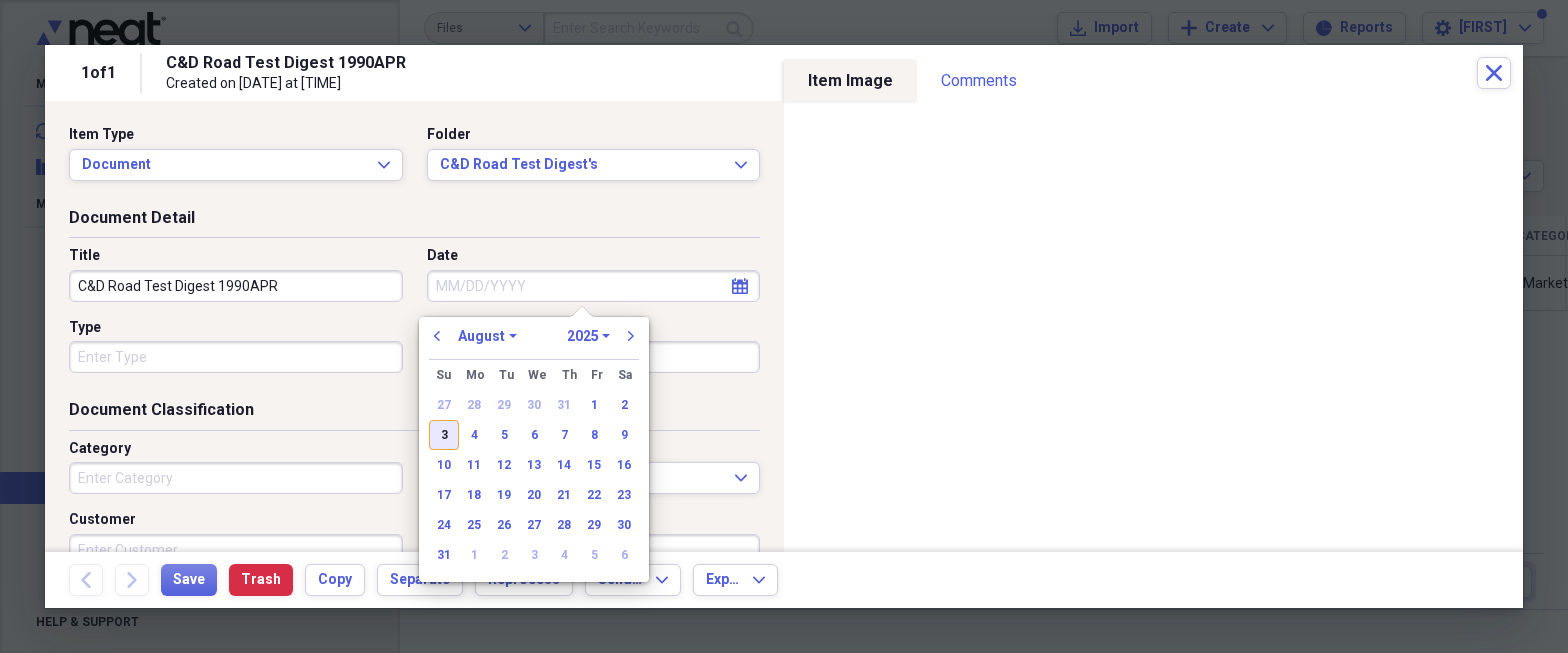 click on "3" at bounding box center (444, 435) 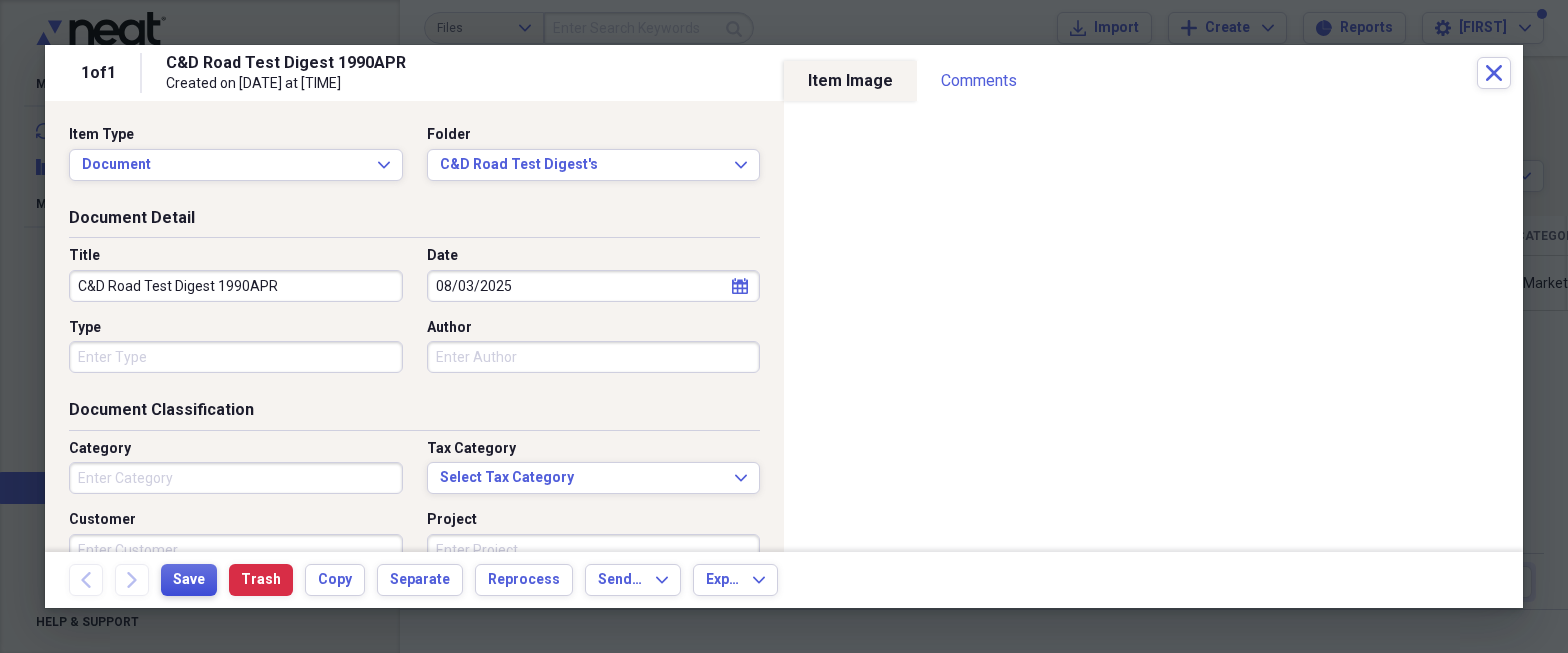 click on "Save" at bounding box center [189, 580] 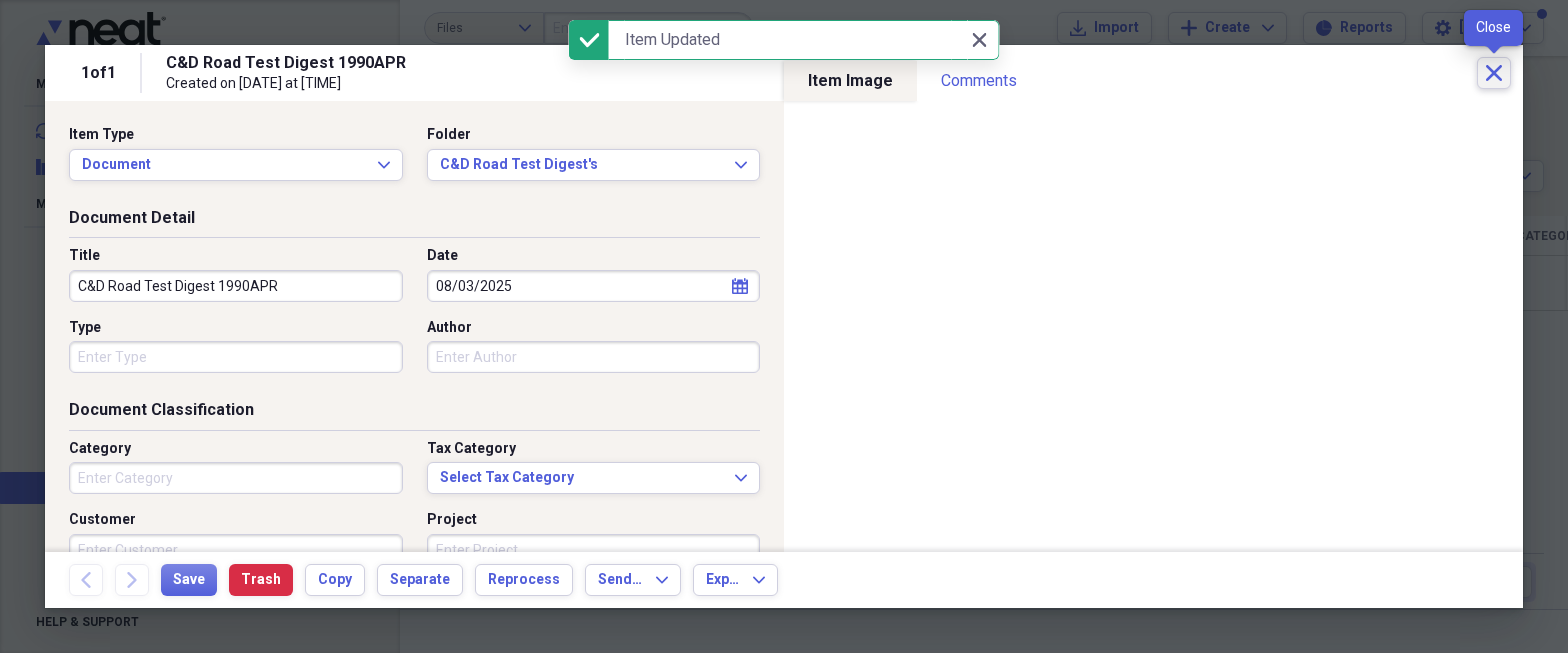 click on "Close" 